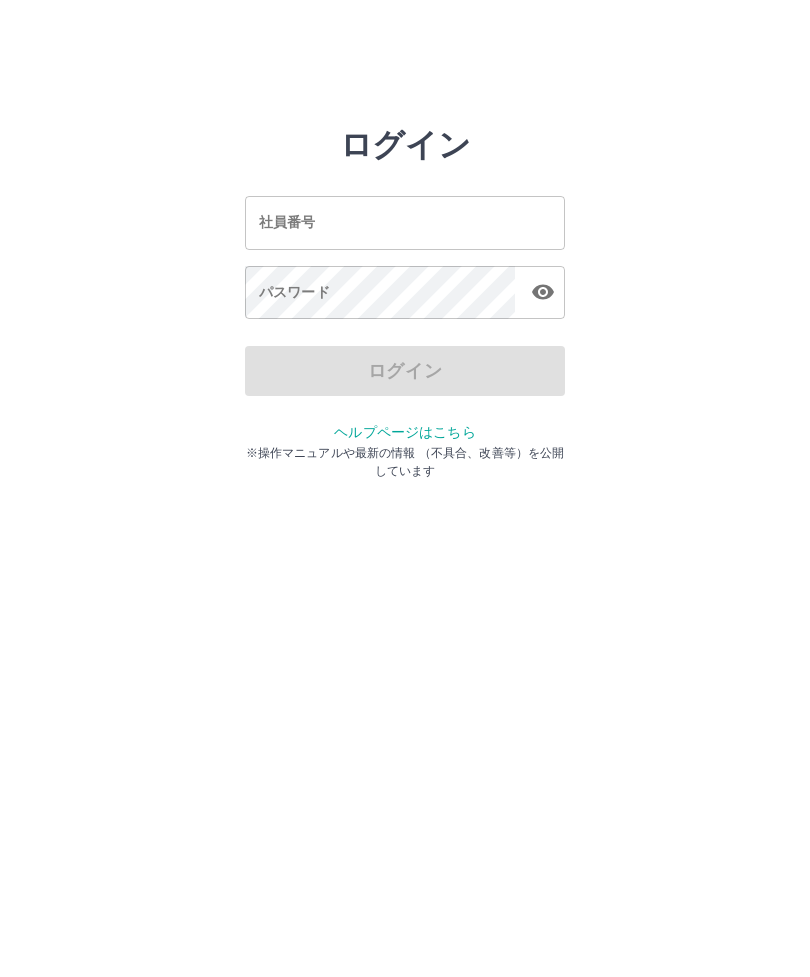 scroll, scrollTop: 0, scrollLeft: 0, axis: both 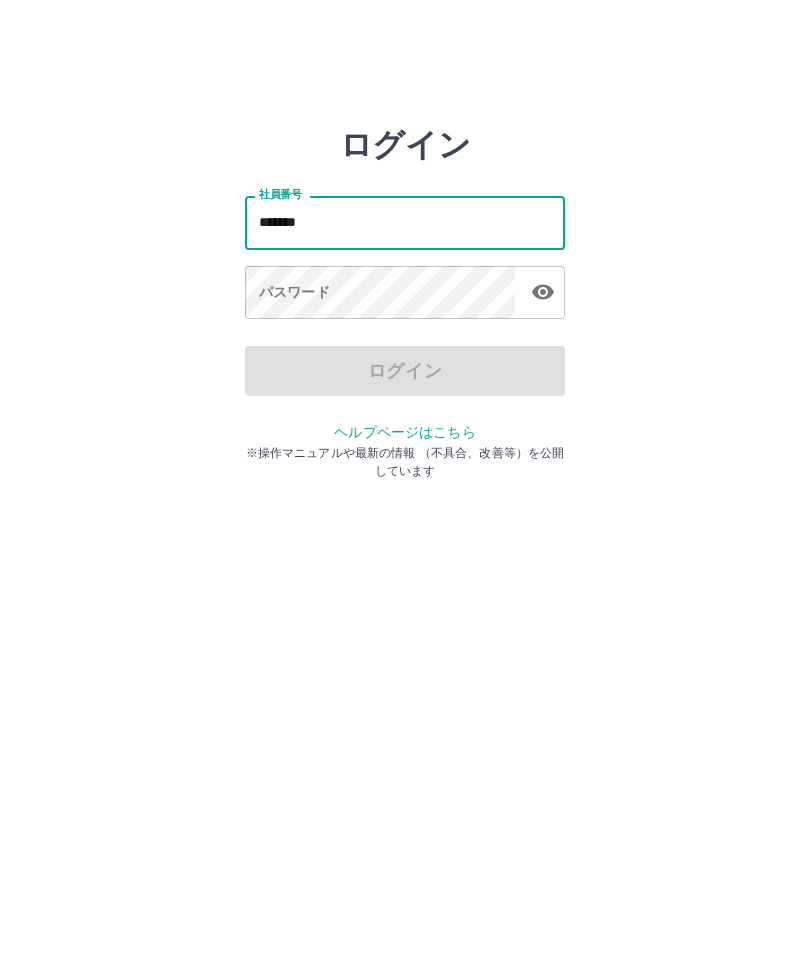 click on "パスワード パスワード" at bounding box center (405, 294) 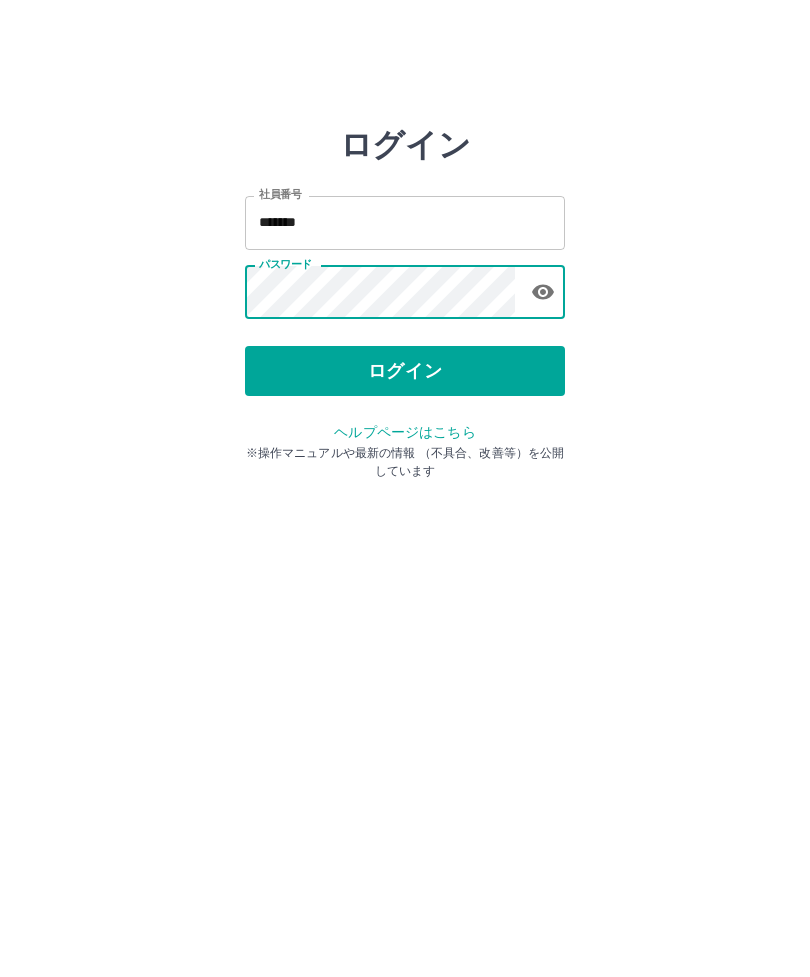 click on "ログイン" at bounding box center (405, 371) 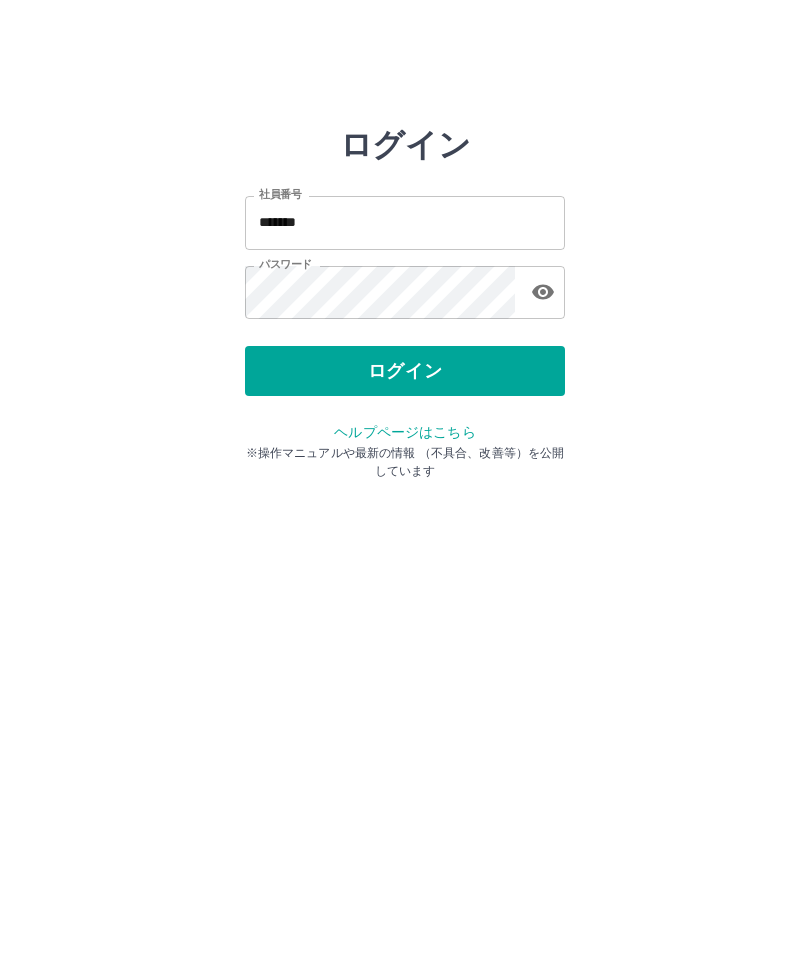 click on "ログイン" at bounding box center (405, 371) 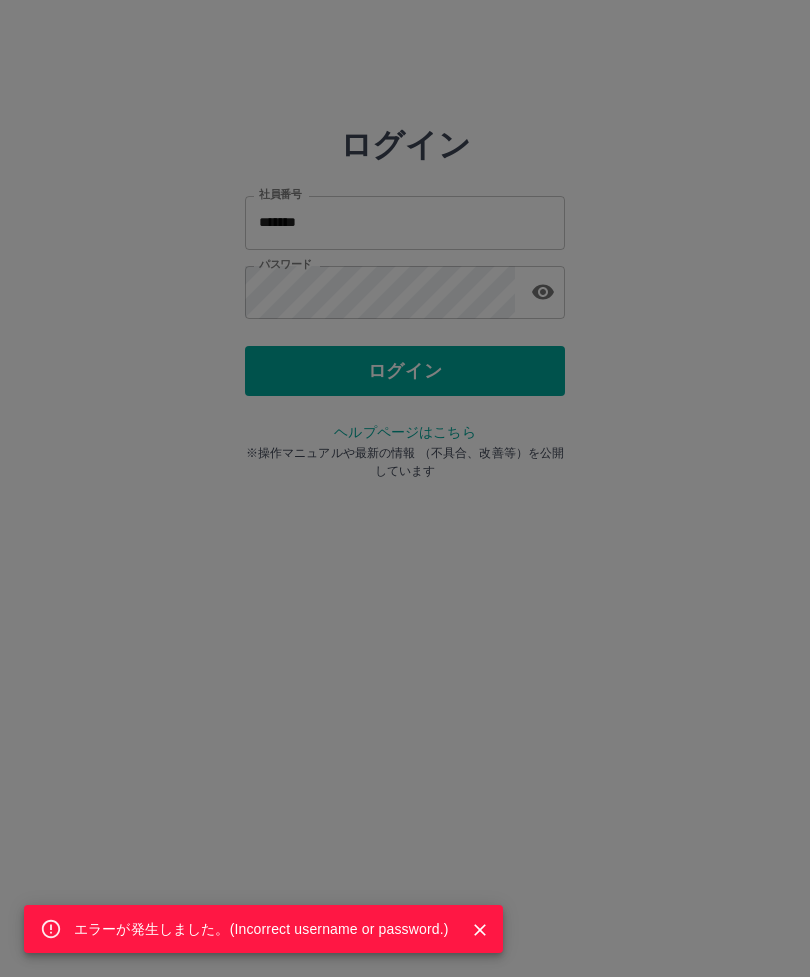 click on "エラーが発生しました。( Incorrect username or password. )" at bounding box center (405, 488) 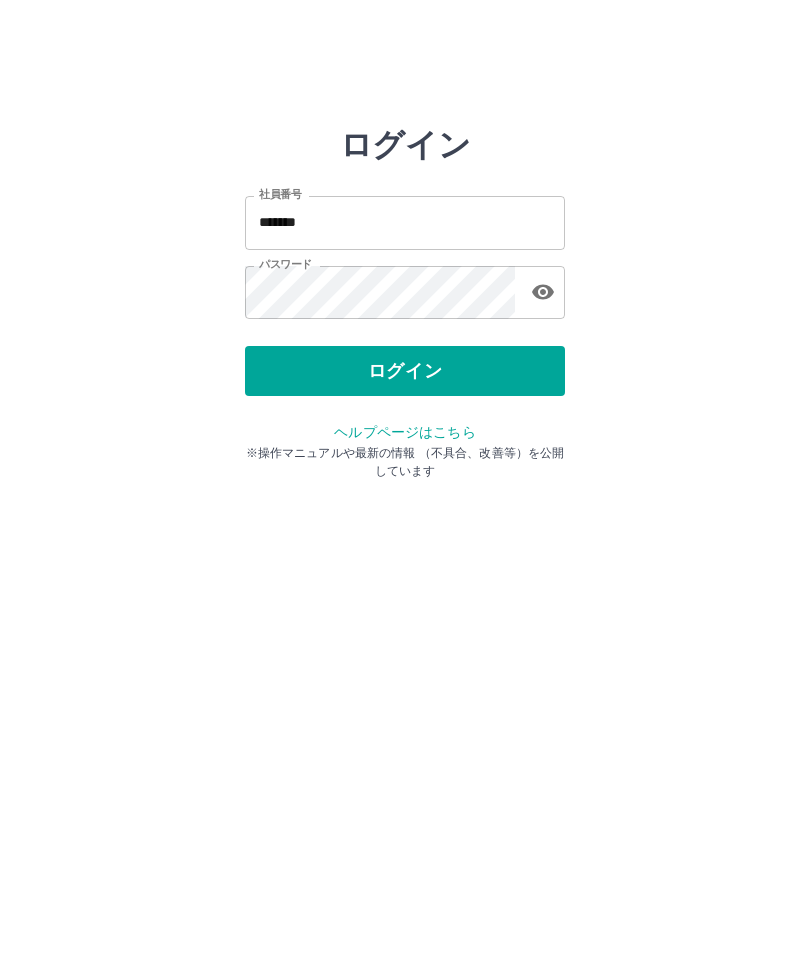 click on "*******" at bounding box center (405, 222) 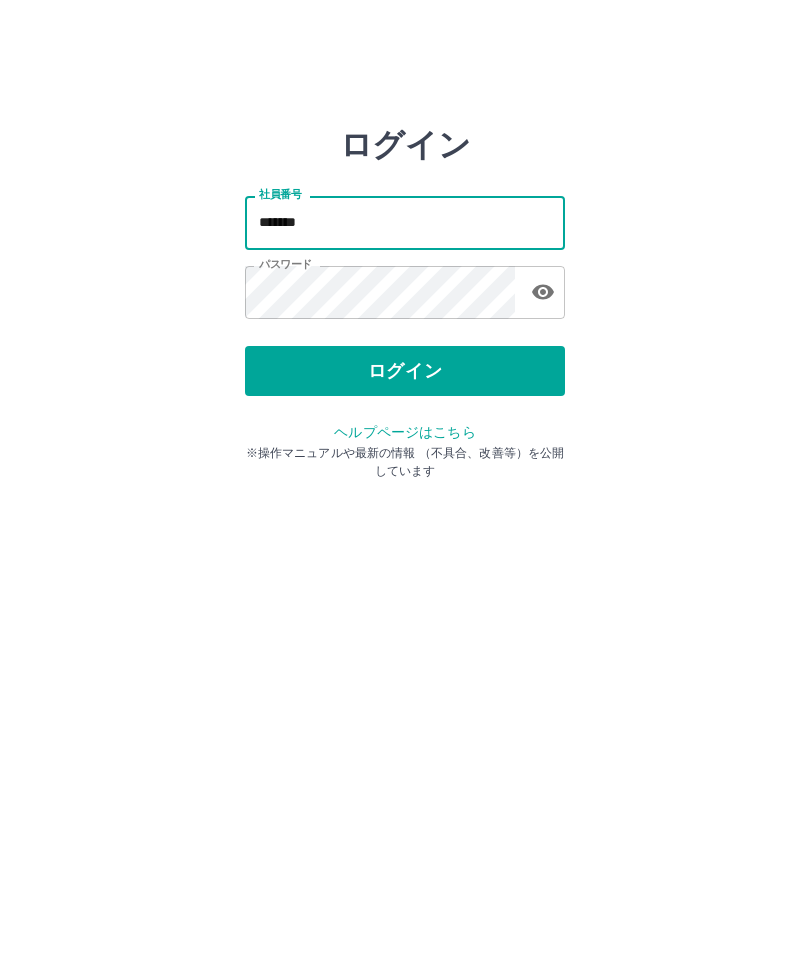 type on "*******" 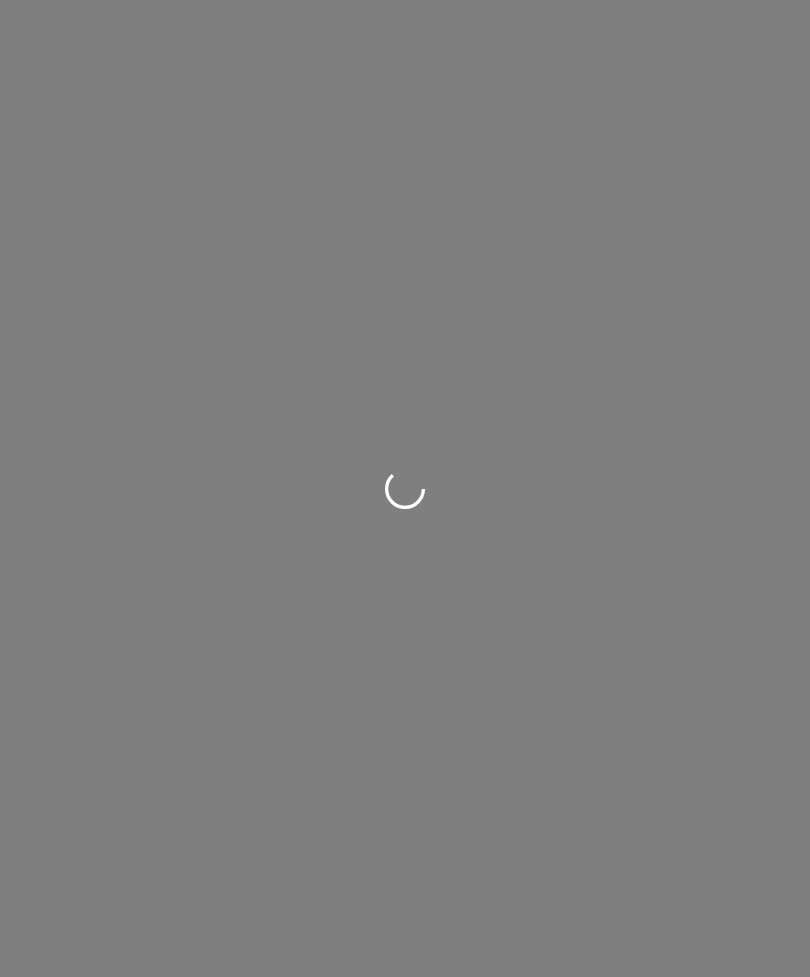 scroll, scrollTop: 0, scrollLeft: 0, axis: both 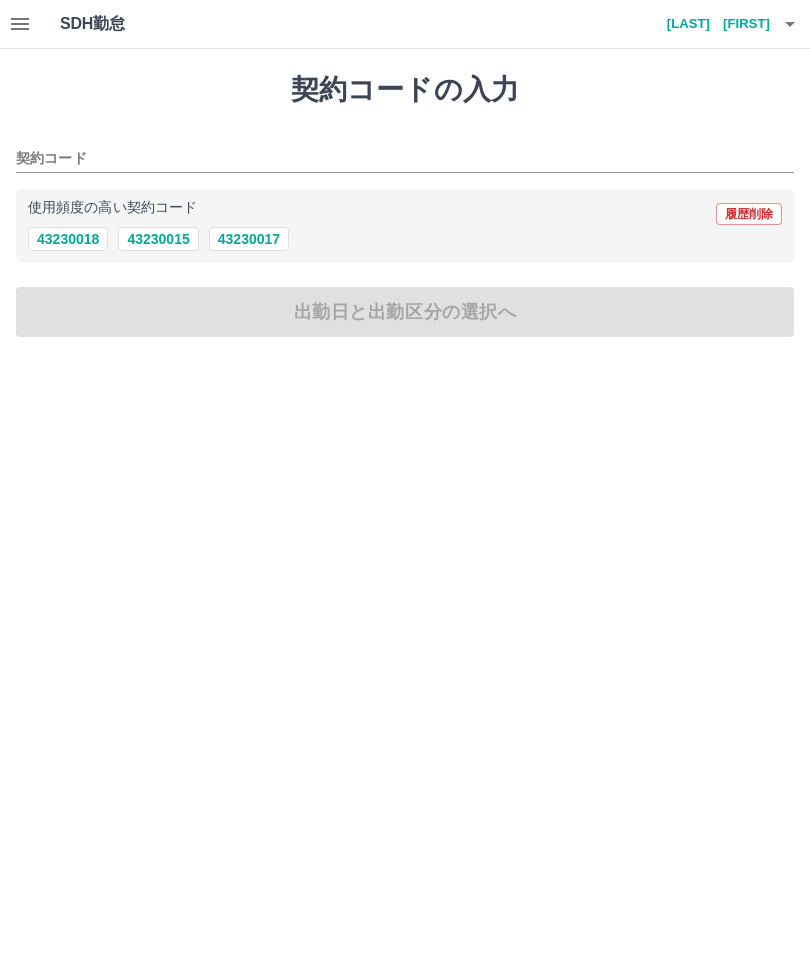 click on "43230017" at bounding box center (249, 239) 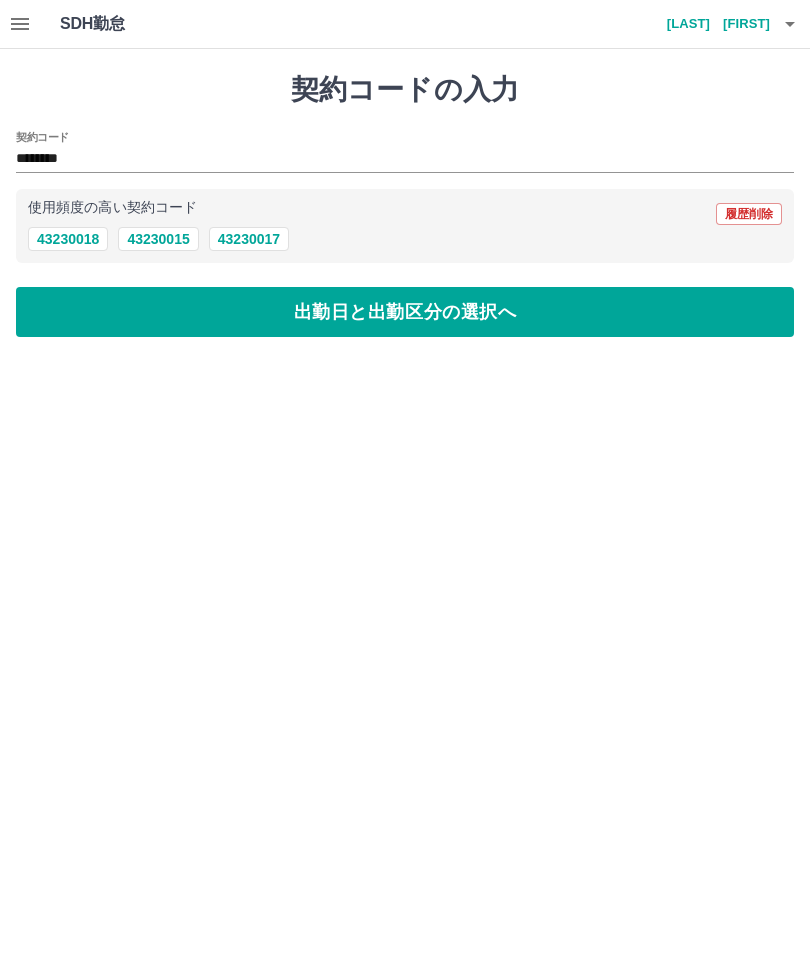 click on "出勤日と出勤区分の選択へ" at bounding box center [405, 312] 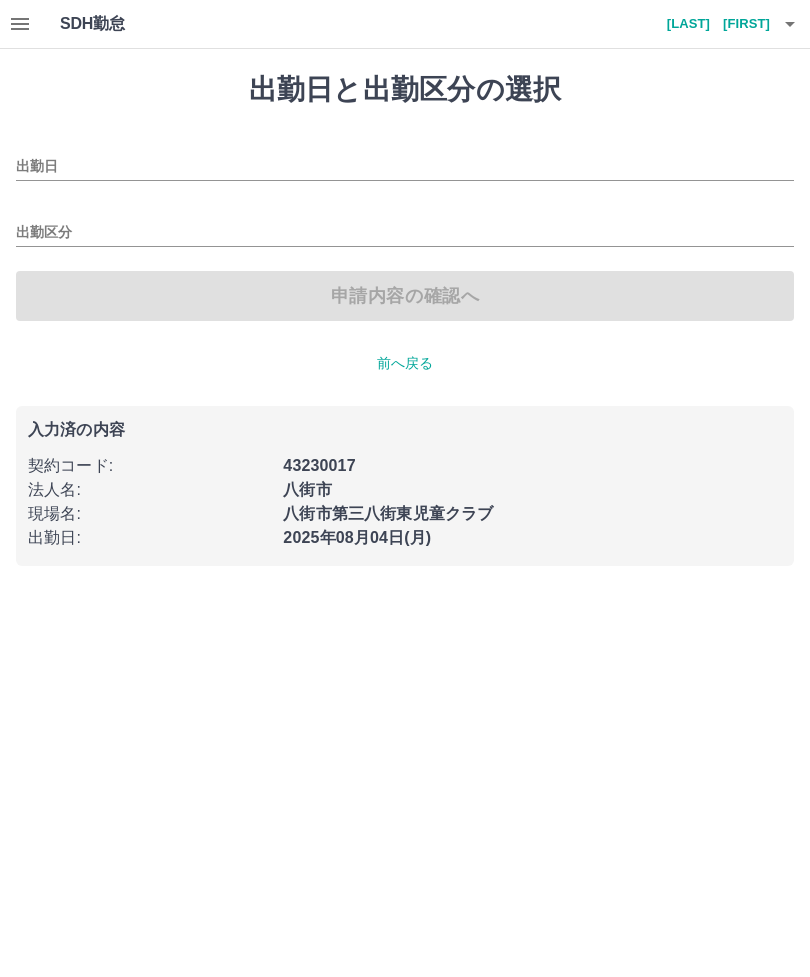 type on "**********" 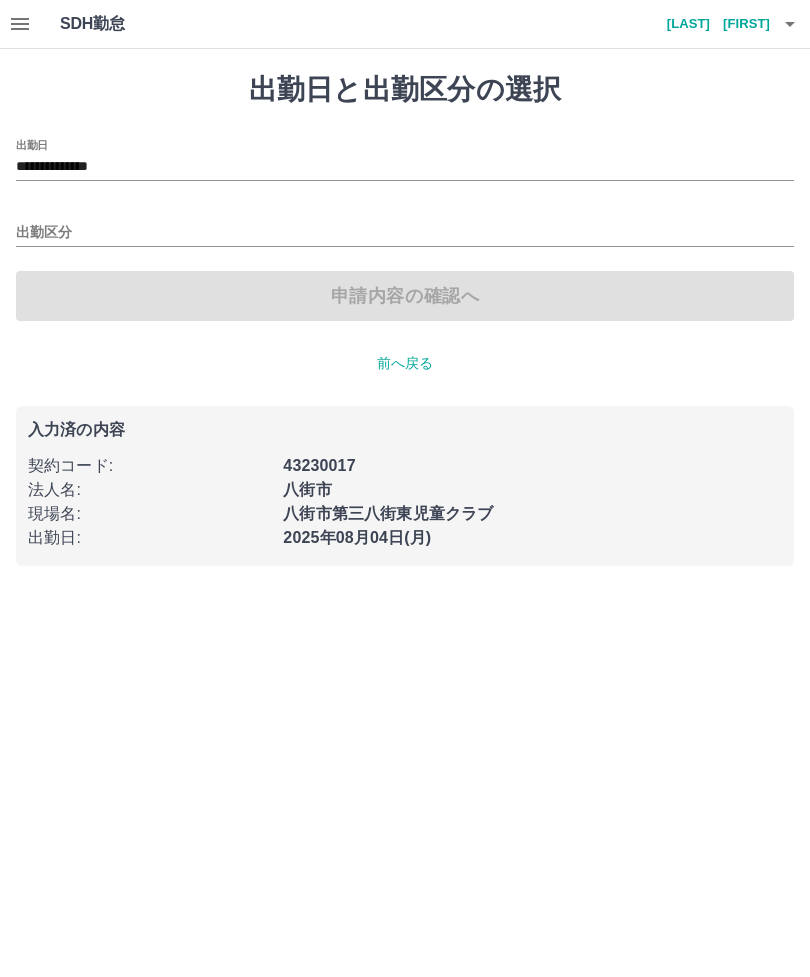 click on "出勤区分" at bounding box center [405, 233] 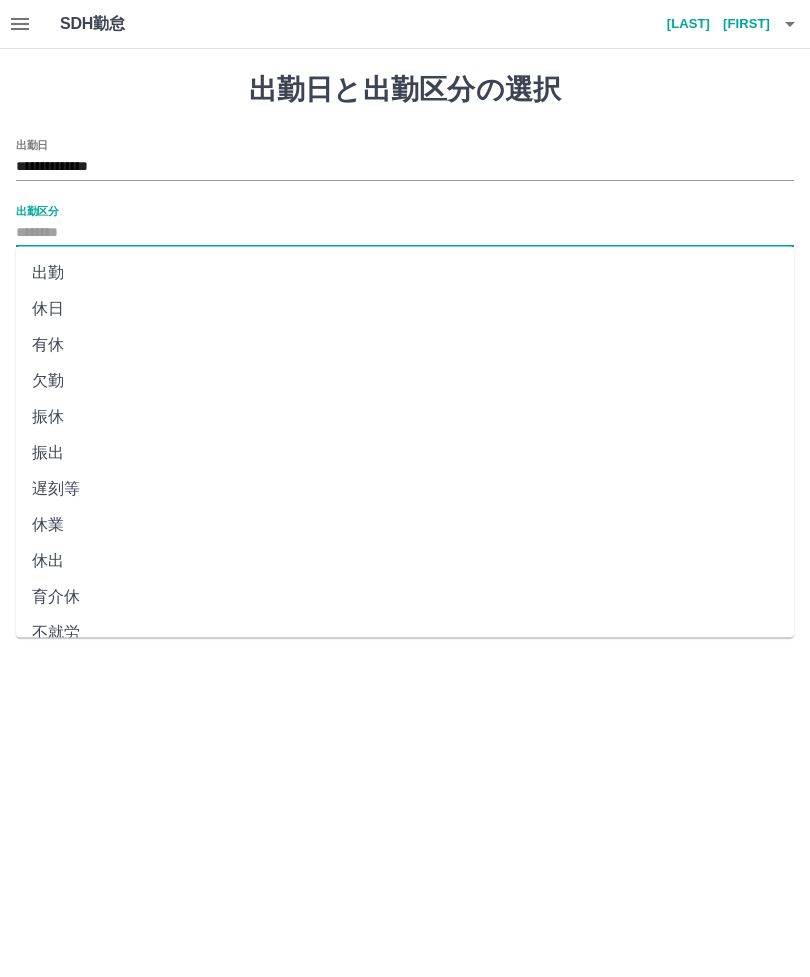 click on "出勤" at bounding box center [405, 273] 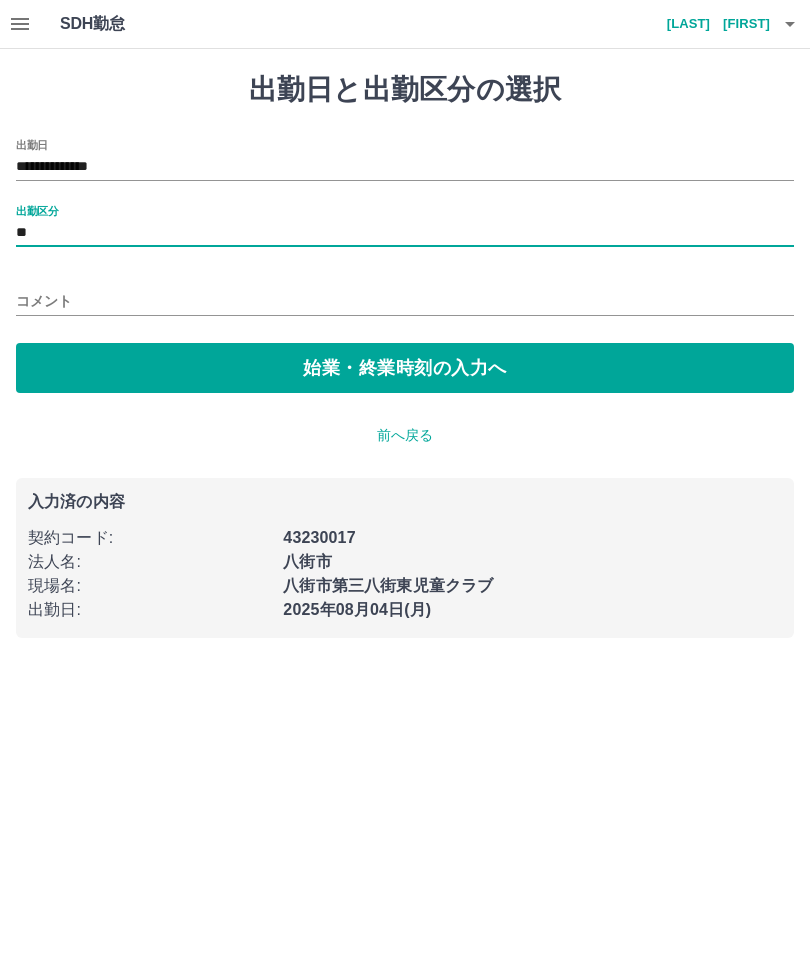 click on "始業・終業時刻の入力へ" at bounding box center (405, 368) 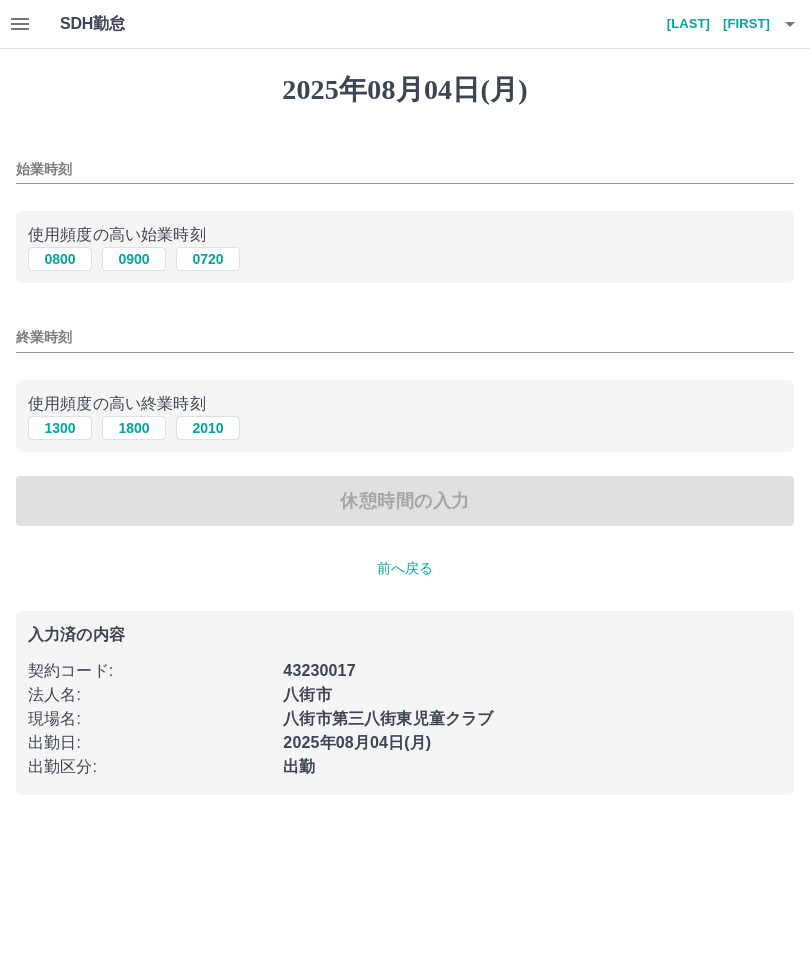 click on "0800" at bounding box center [60, 259] 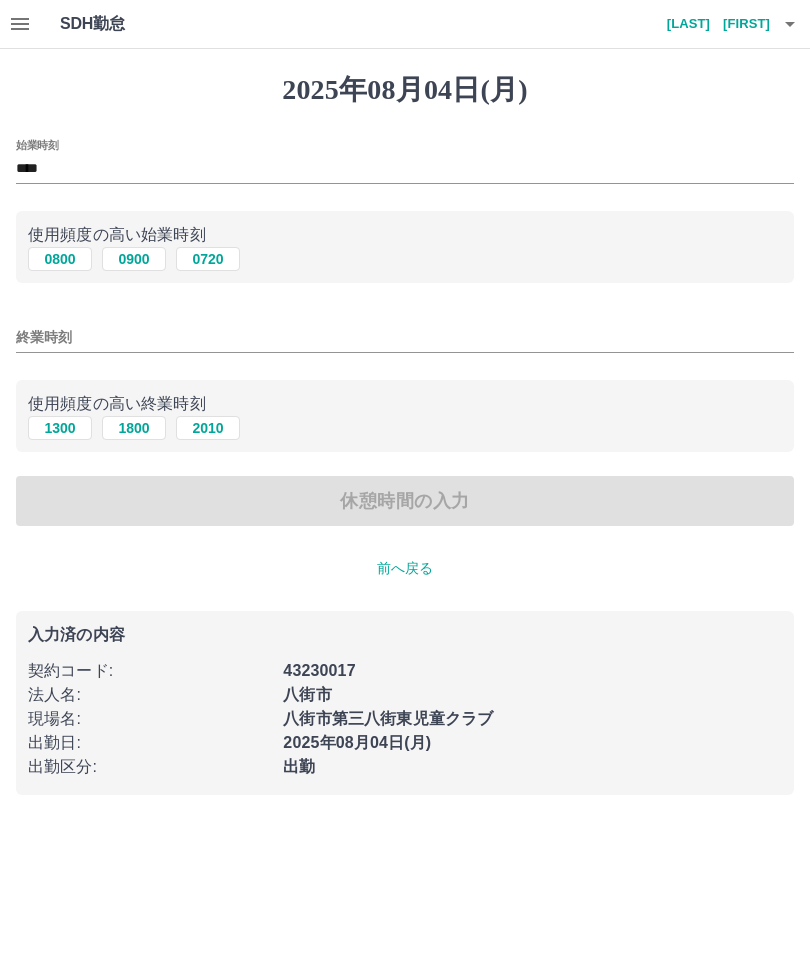click on "終業時刻" at bounding box center (405, 337) 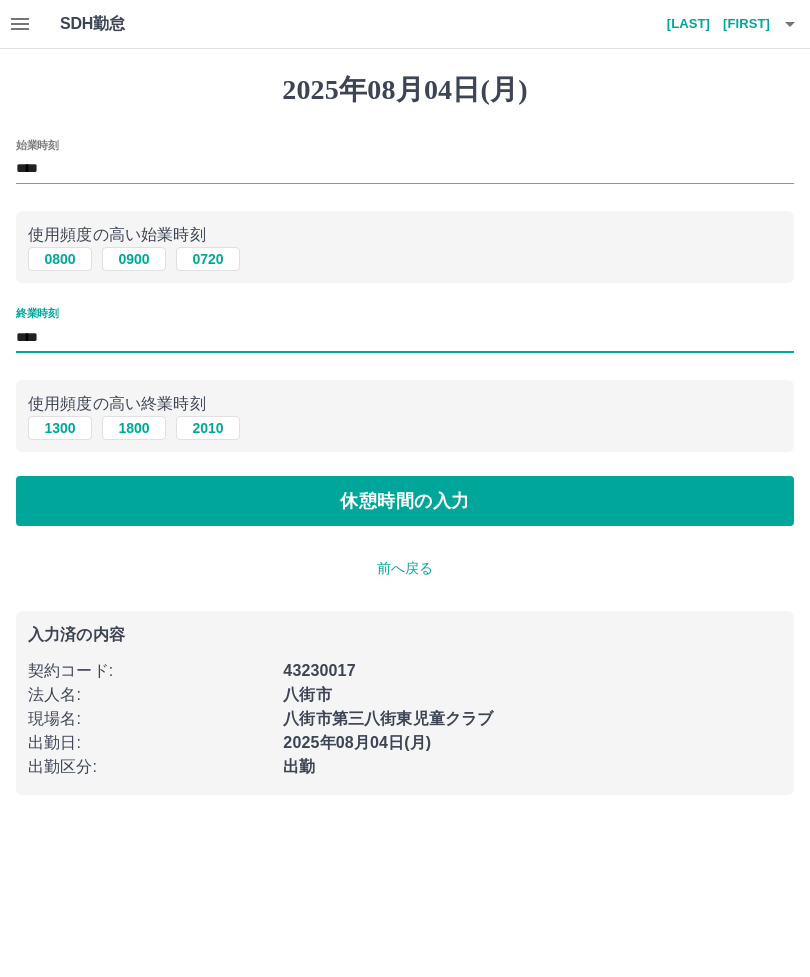 type on "****" 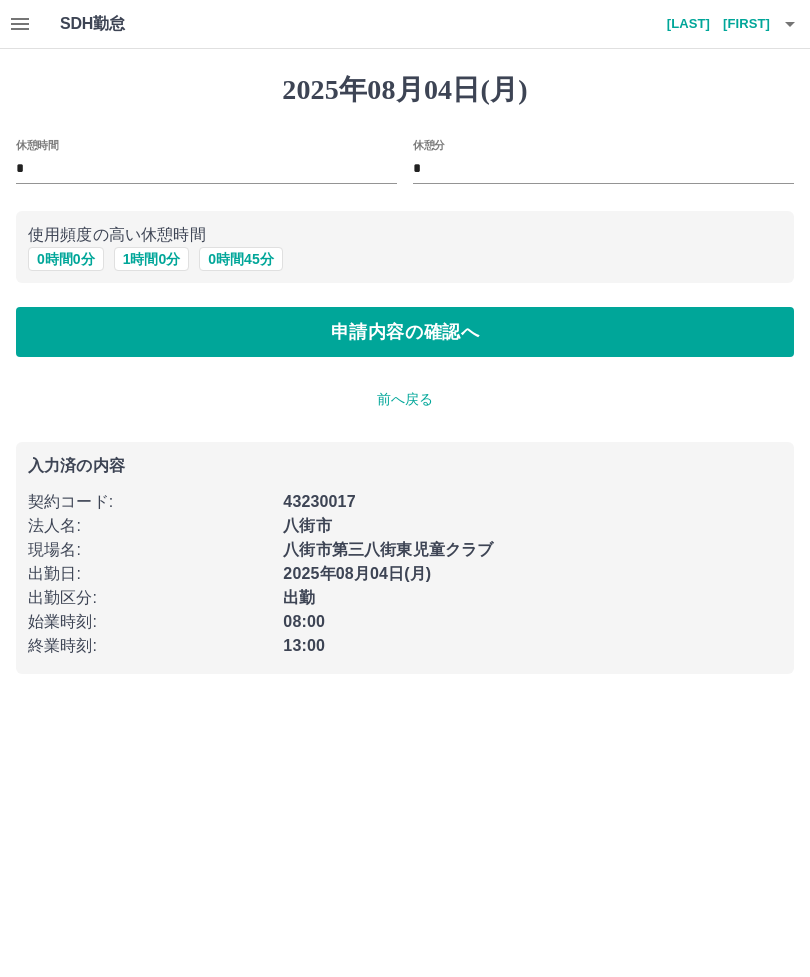 click on "0 時間 0 分" at bounding box center [66, 259] 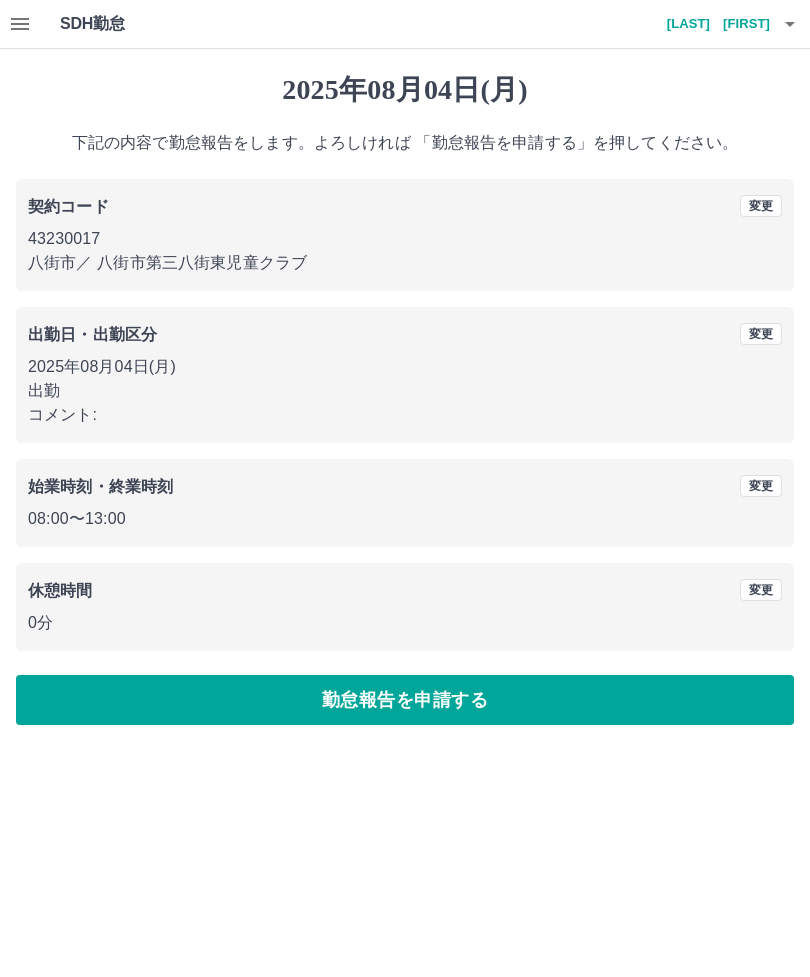 click on "勤怠報告を申請する" at bounding box center [405, 700] 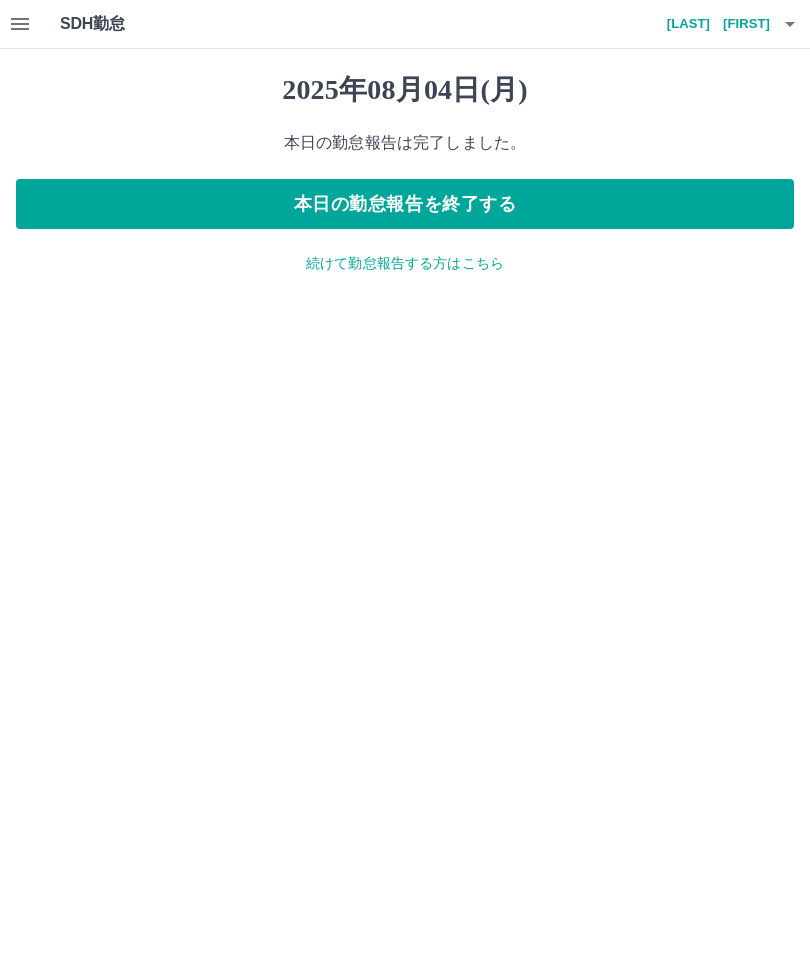 click on "続けて勤怠報告する方はこちら" at bounding box center [405, 263] 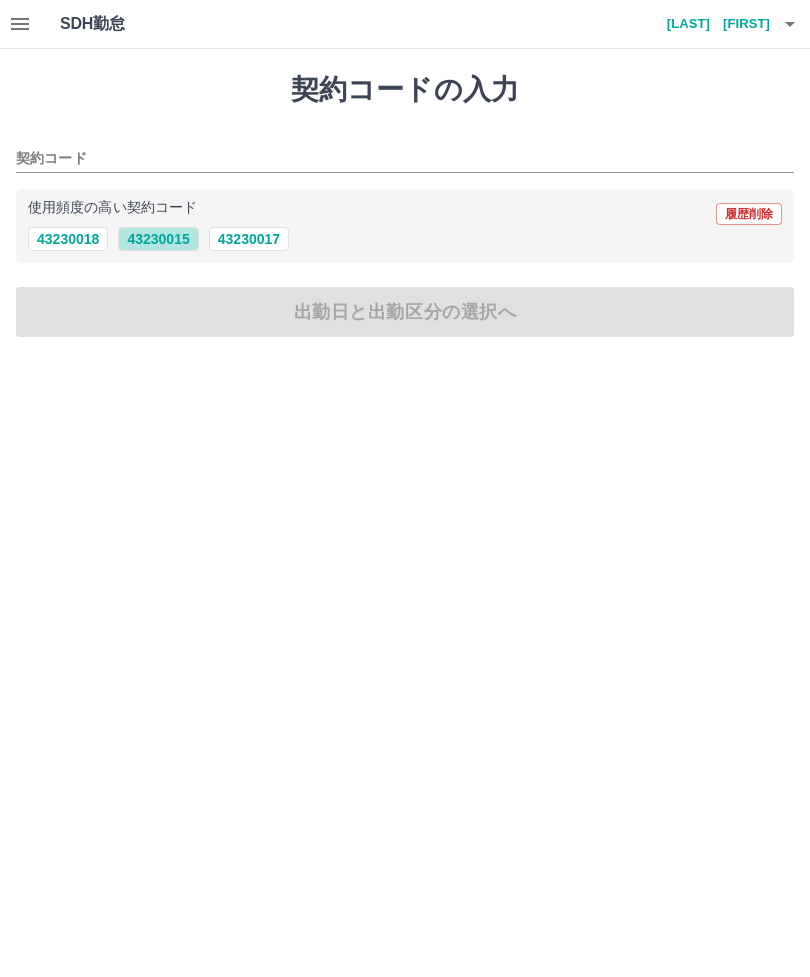 click on "43230015" at bounding box center (158, 239) 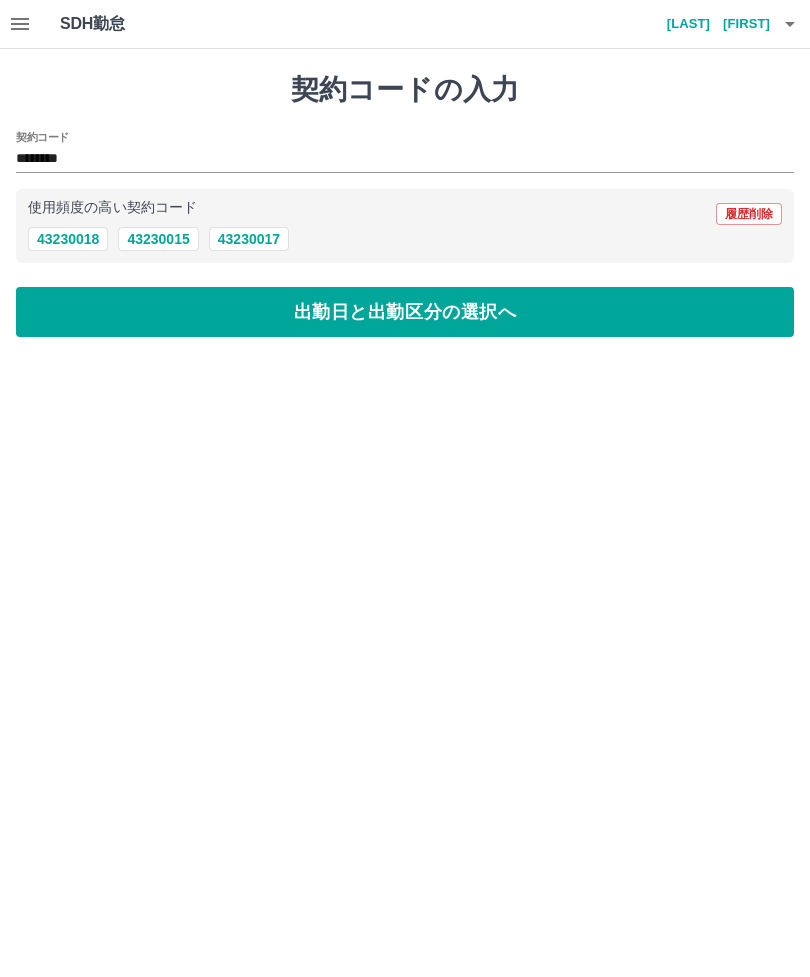 click on "出勤日と出勤区分の選択へ" at bounding box center [405, 312] 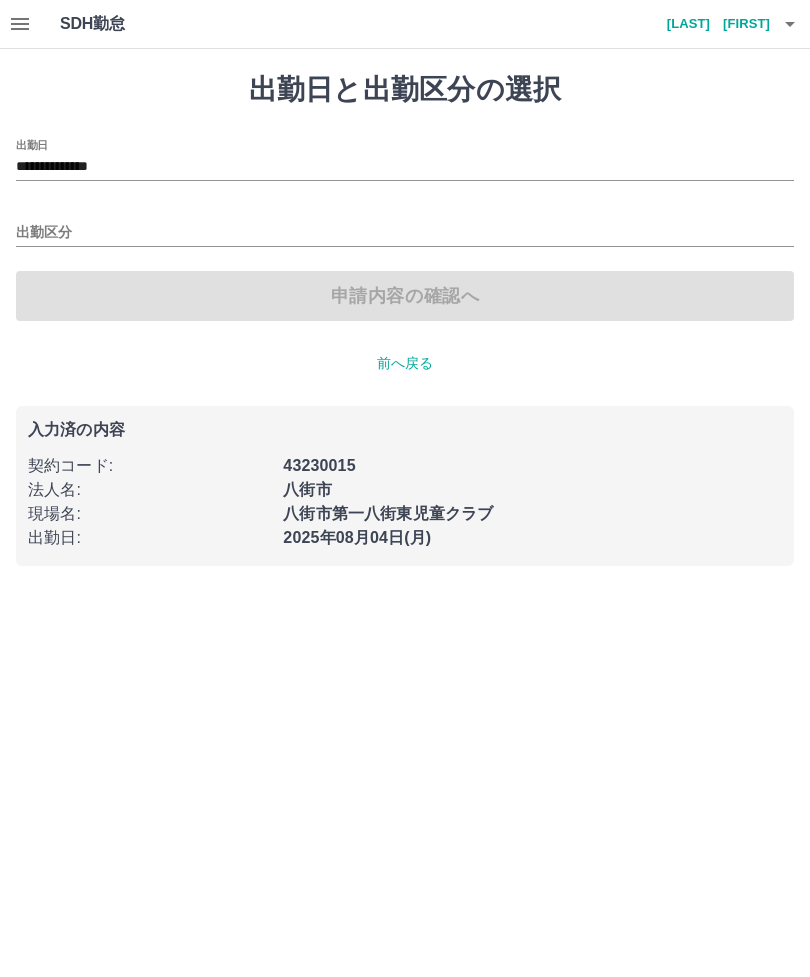 click on "**********" at bounding box center [405, 167] 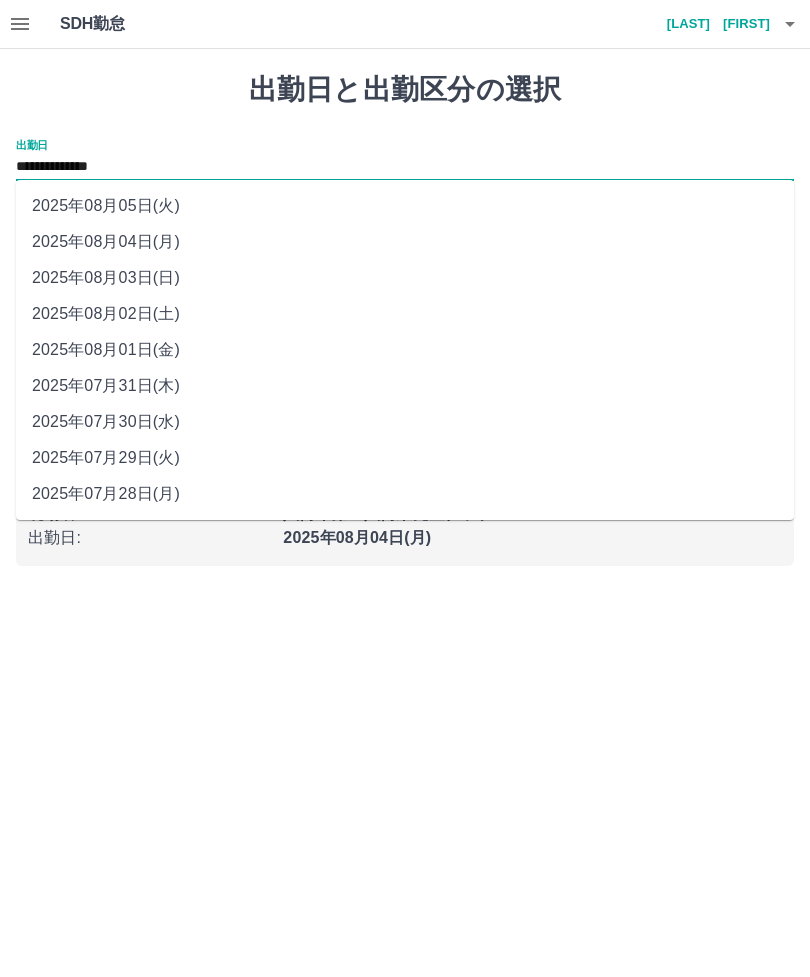 click on "2025年08月02日(土)" at bounding box center (405, 314) 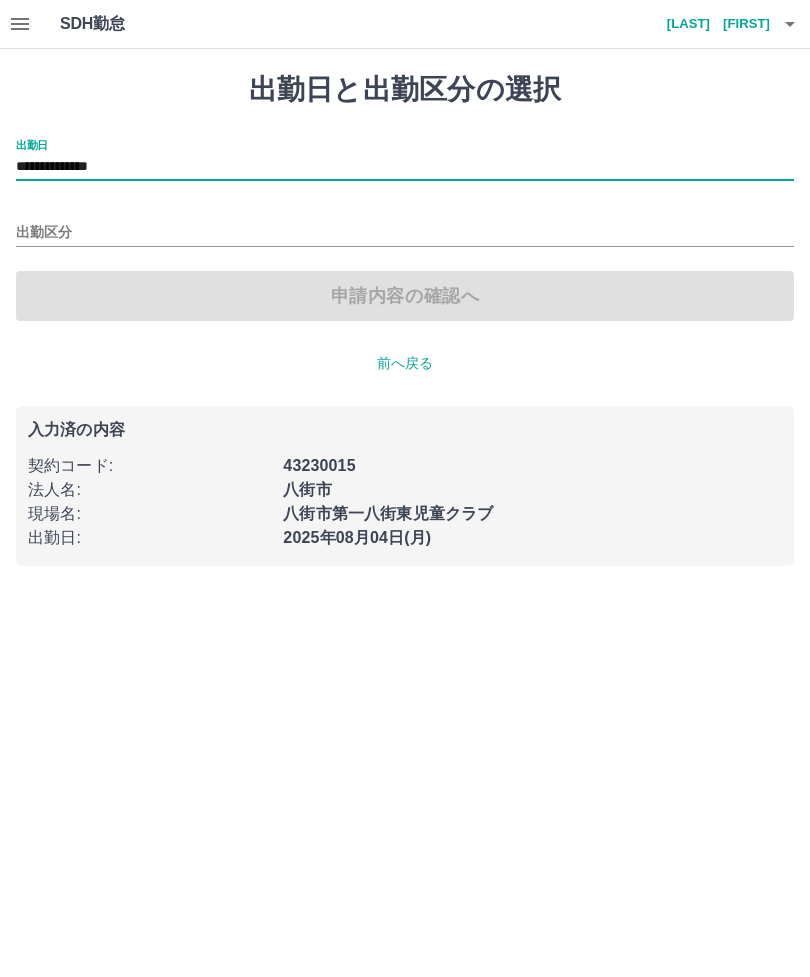 click on "出勤区分" at bounding box center [405, 233] 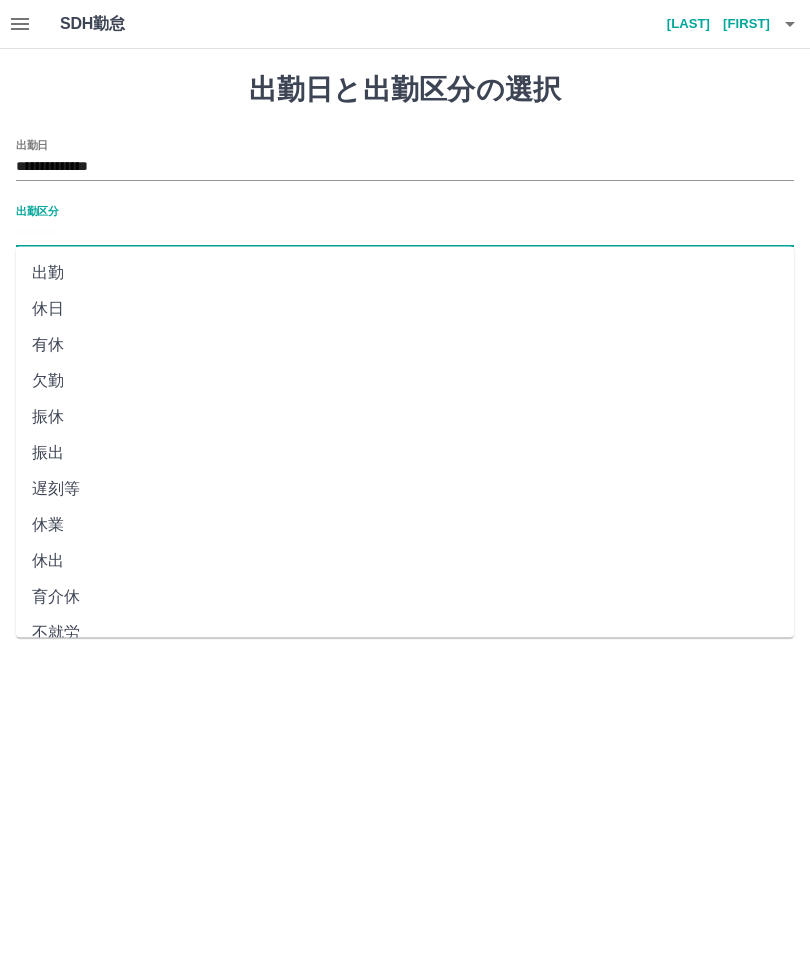 click on "休日" at bounding box center (405, 309) 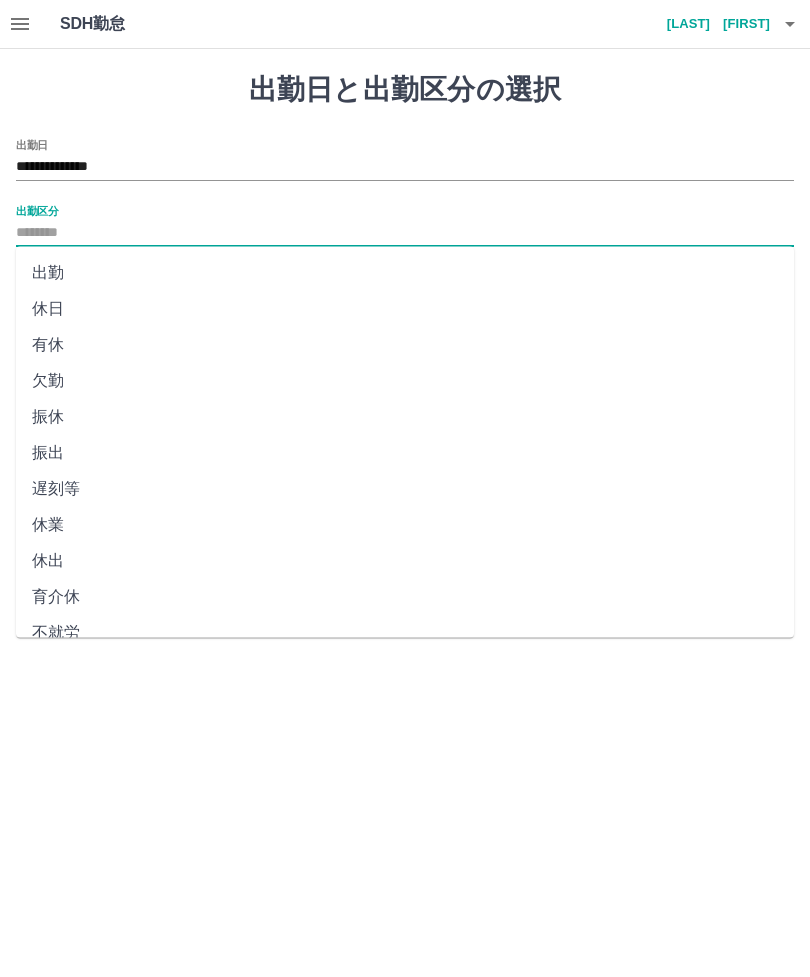 type on "**" 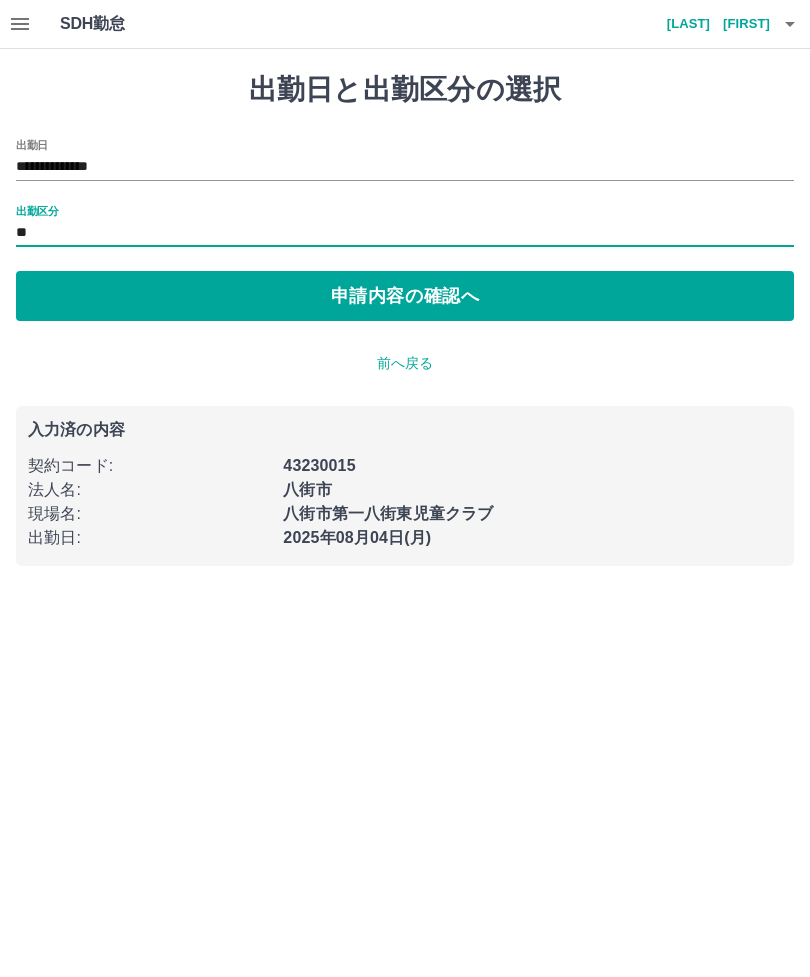 click on "申請内容の確認へ" at bounding box center [405, 296] 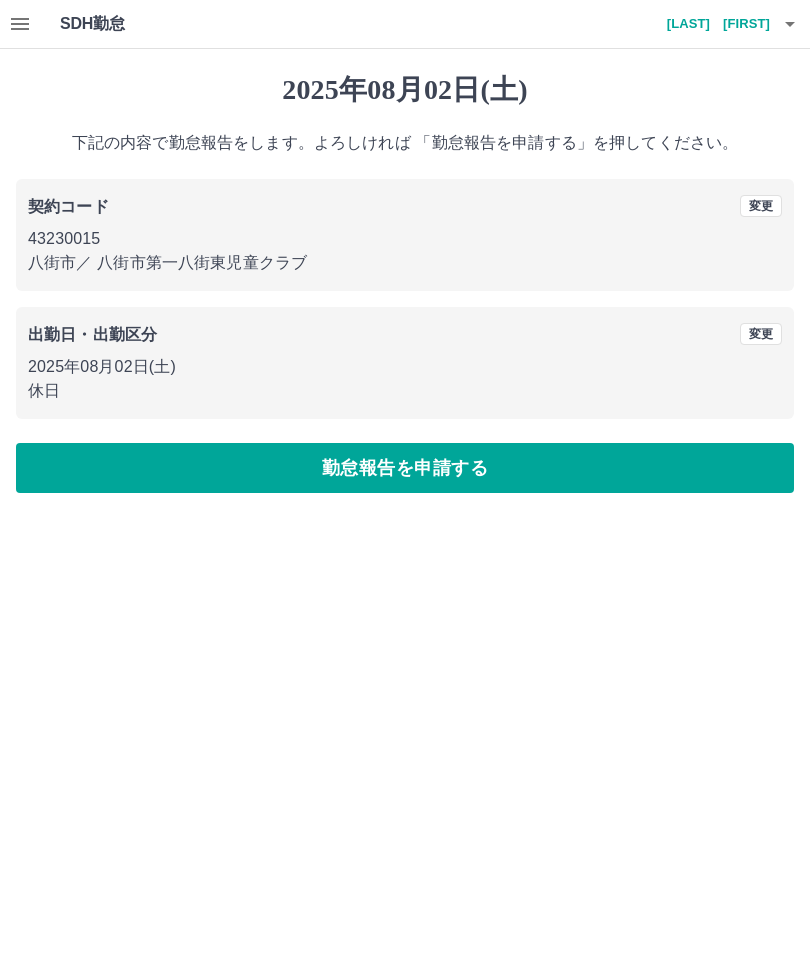 click on "勤怠報告を申請する" at bounding box center [405, 468] 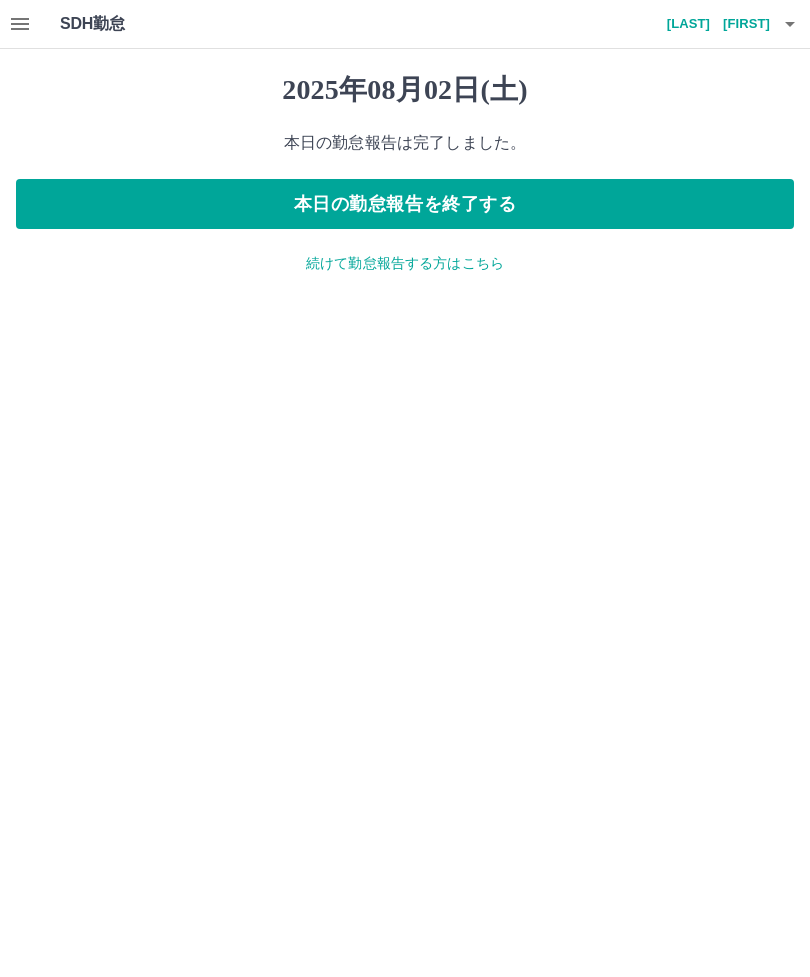 click on "続けて勤怠報告する方はこちら" at bounding box center [405, 263] 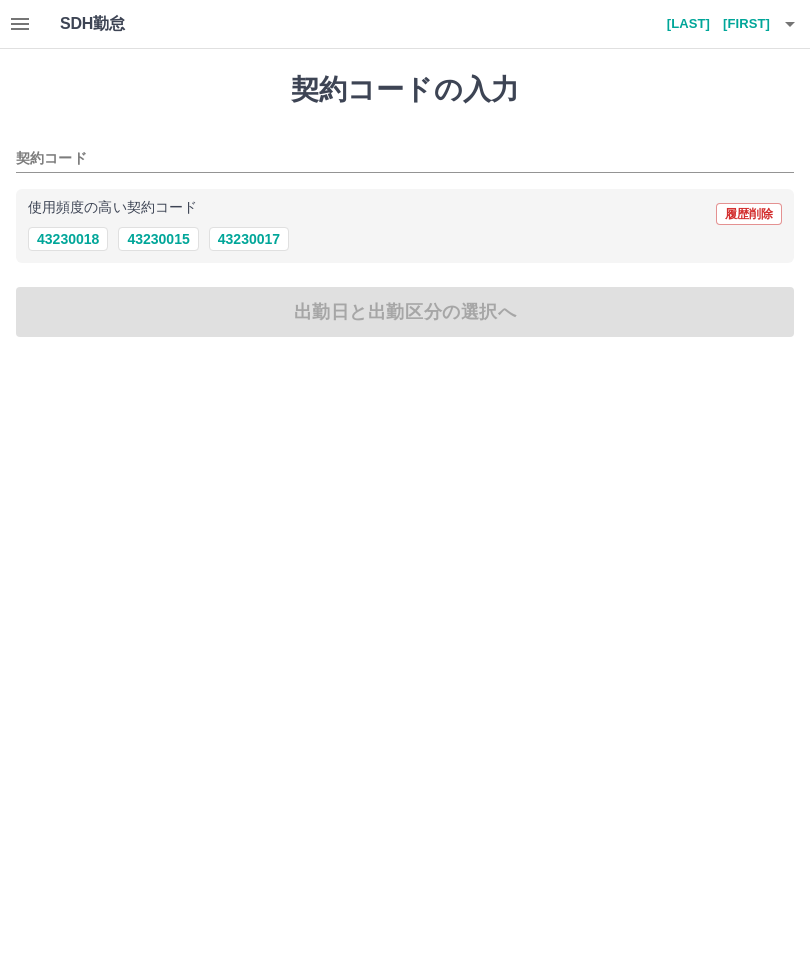 click on "43230015" at bounding box center [158, 239] 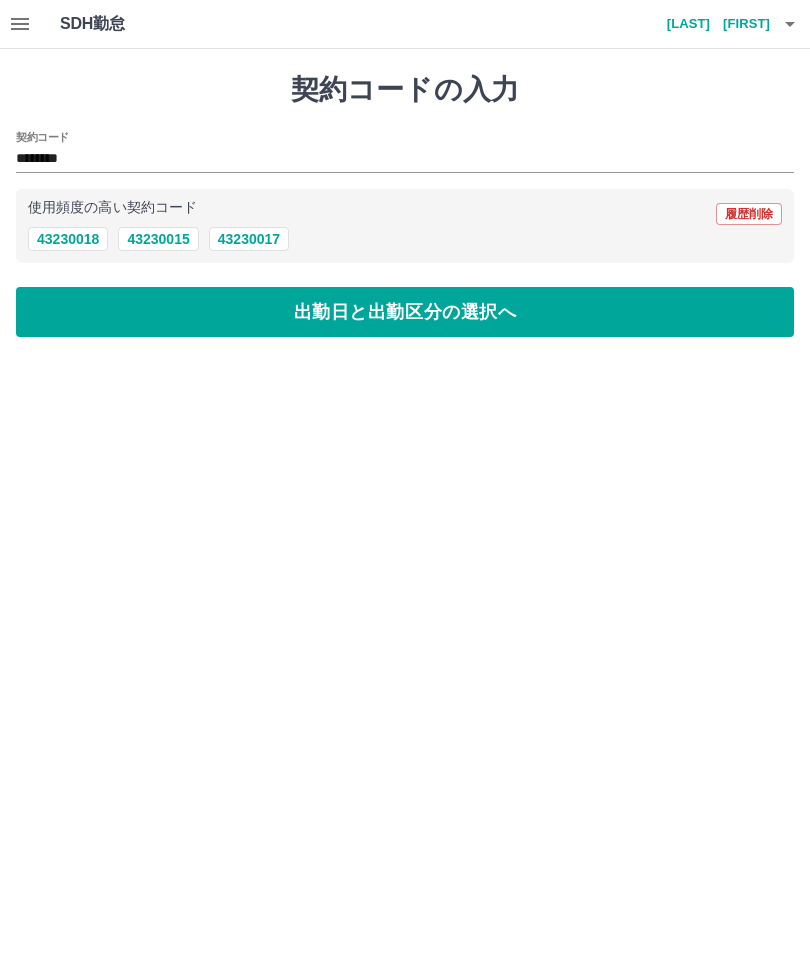 click on "出勤日と出勤区分の選択へ" at bounding box center [405, 312] 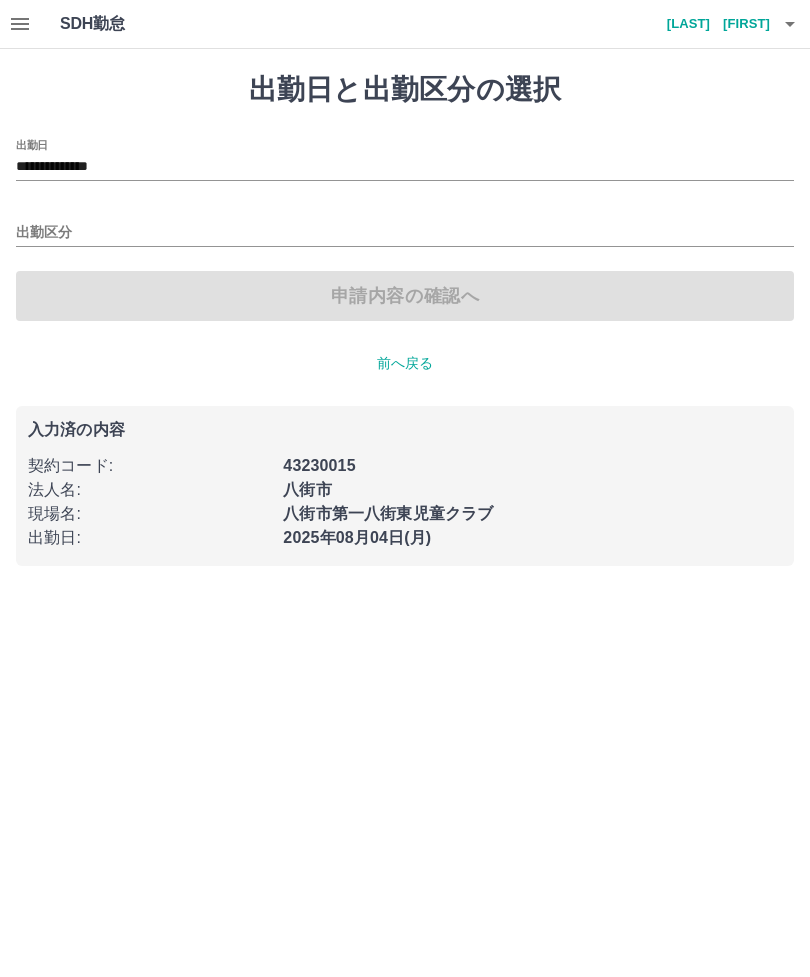 click on "**********" at bounding box center (405, 167) 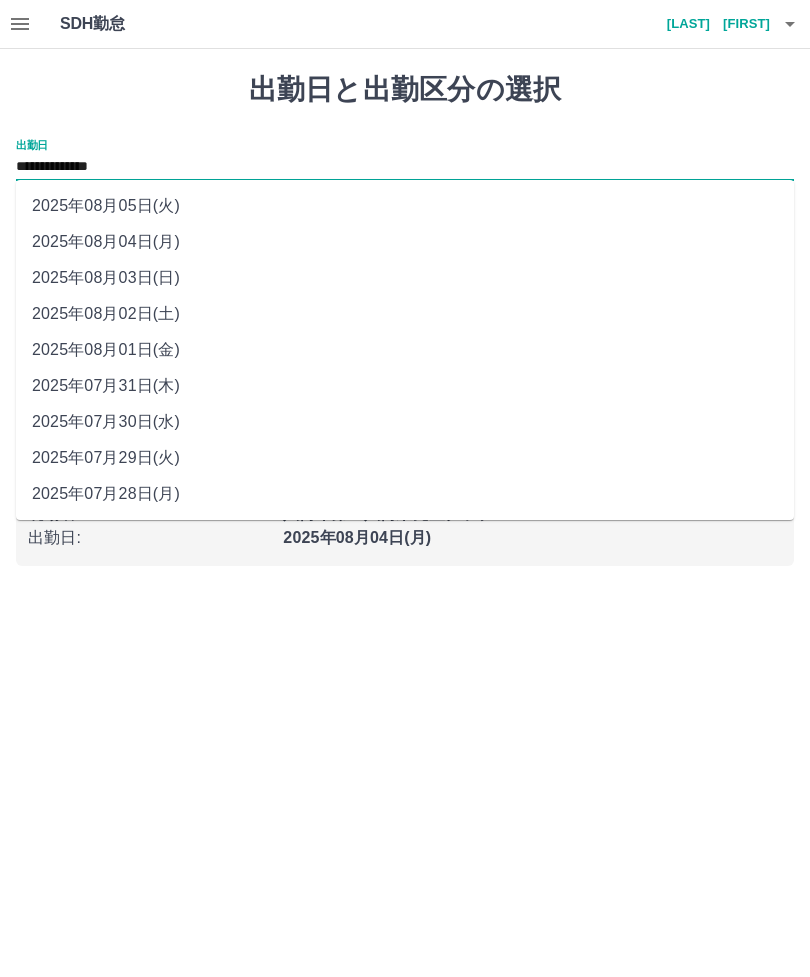 click on "2025年08月03日(日)" at bounding box center [405, 278] 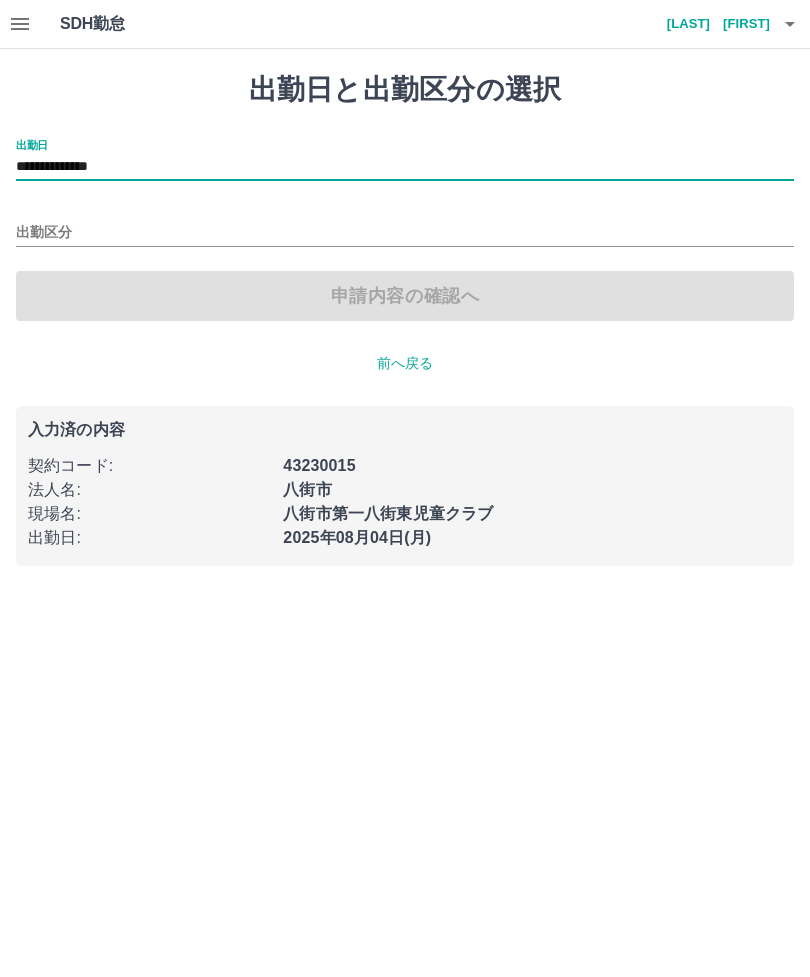 click on "出勤区分" at bounding box center (405, 233) 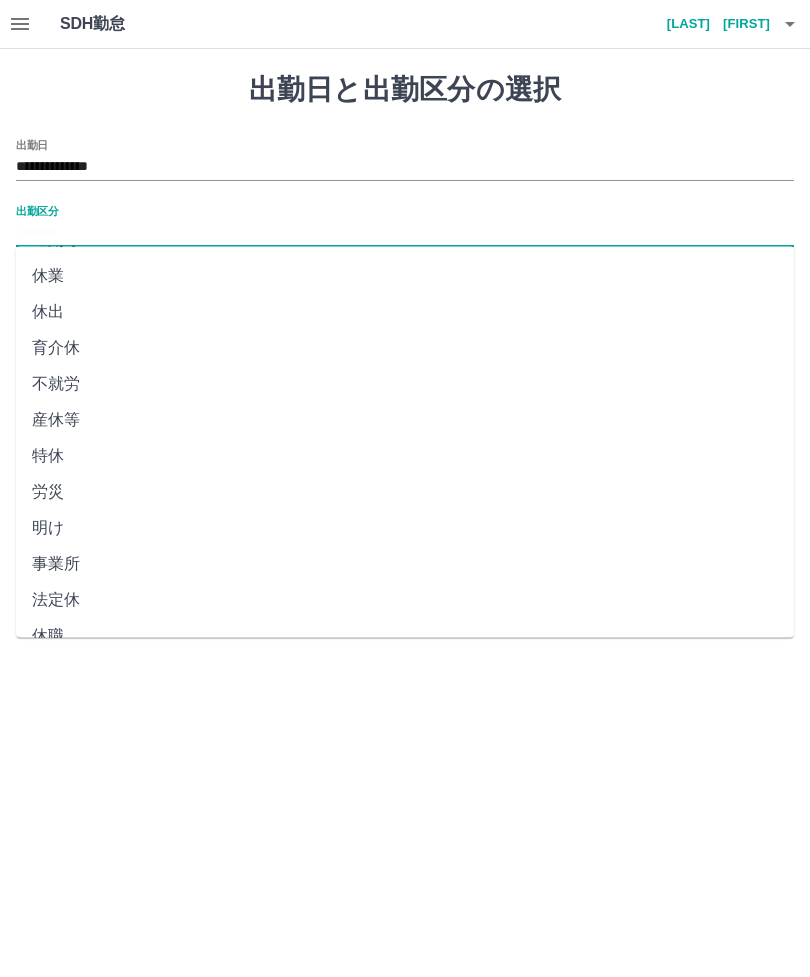 scroll, scrollTop: 248, scrollLeft: 0, axis: vertical 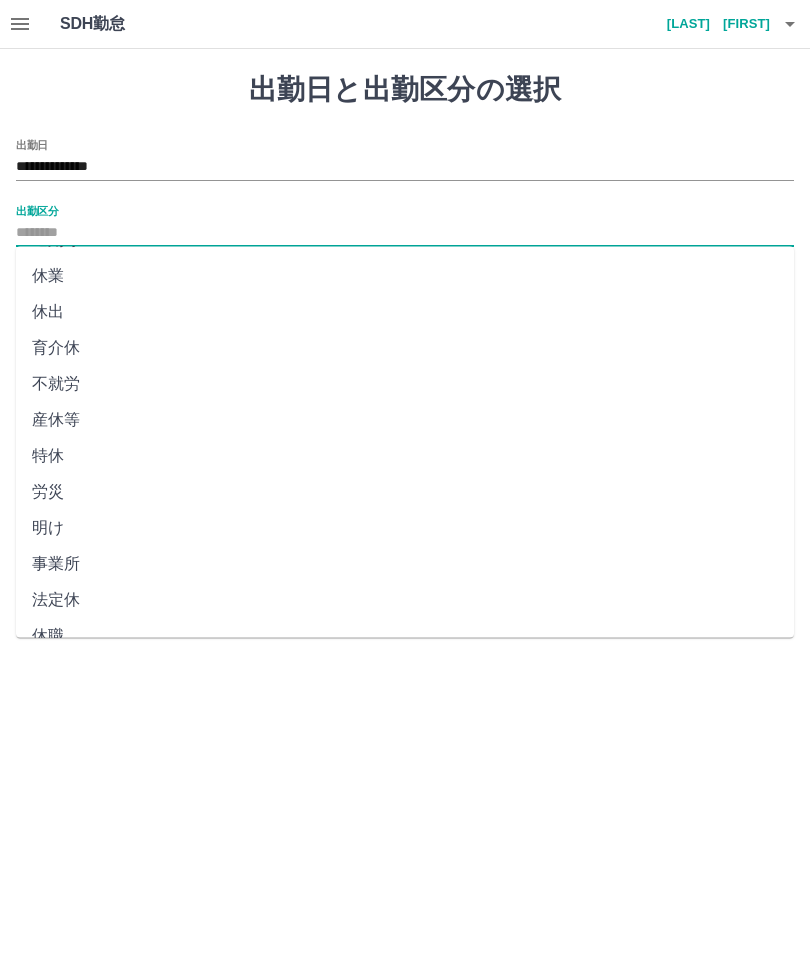 click on "法定休" at bounding box center [405, 601] 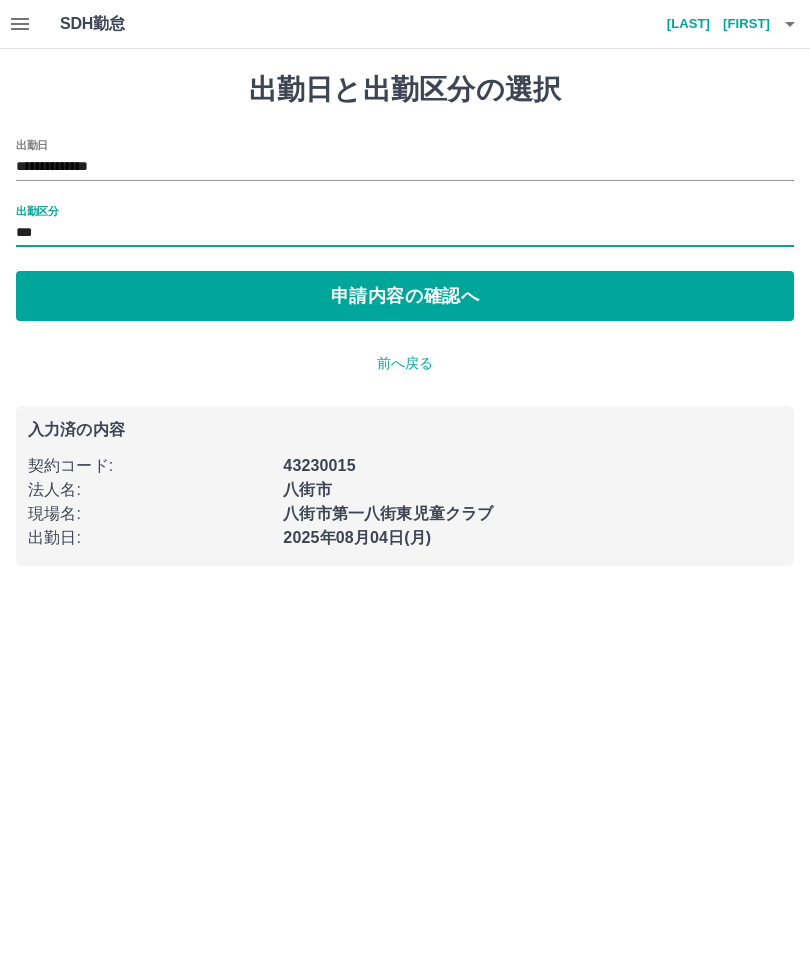 click on "申請内容の確認へ" at bounding box center [405, 296] 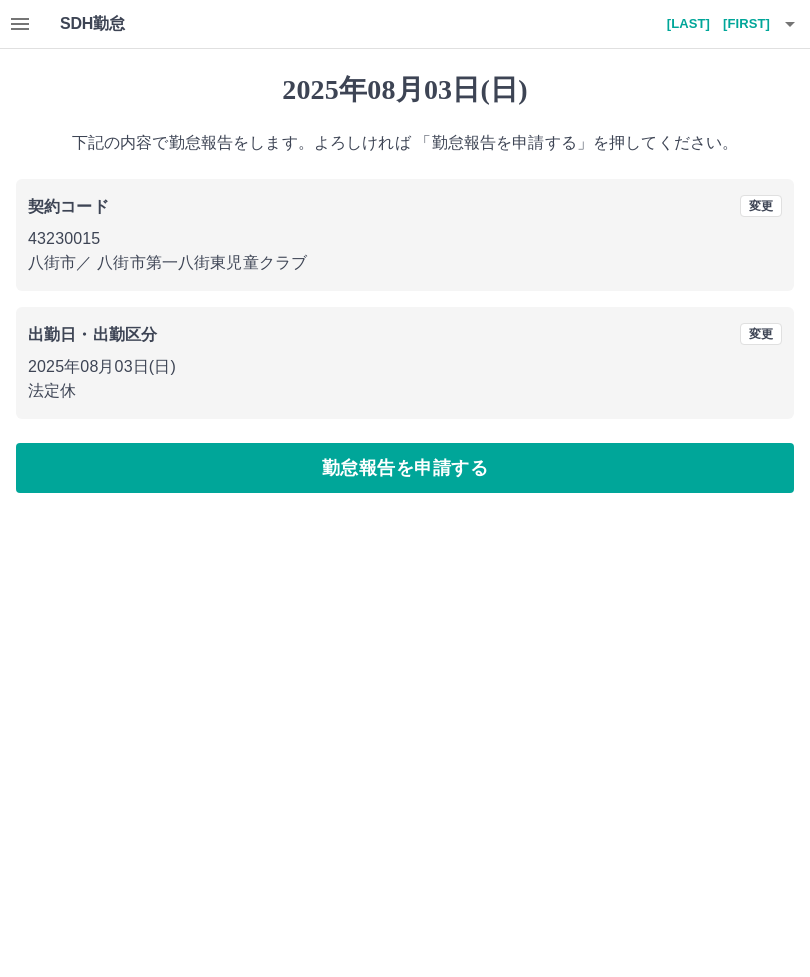 click on "勤怠報告を申請する" at bounding box center [405, 468] 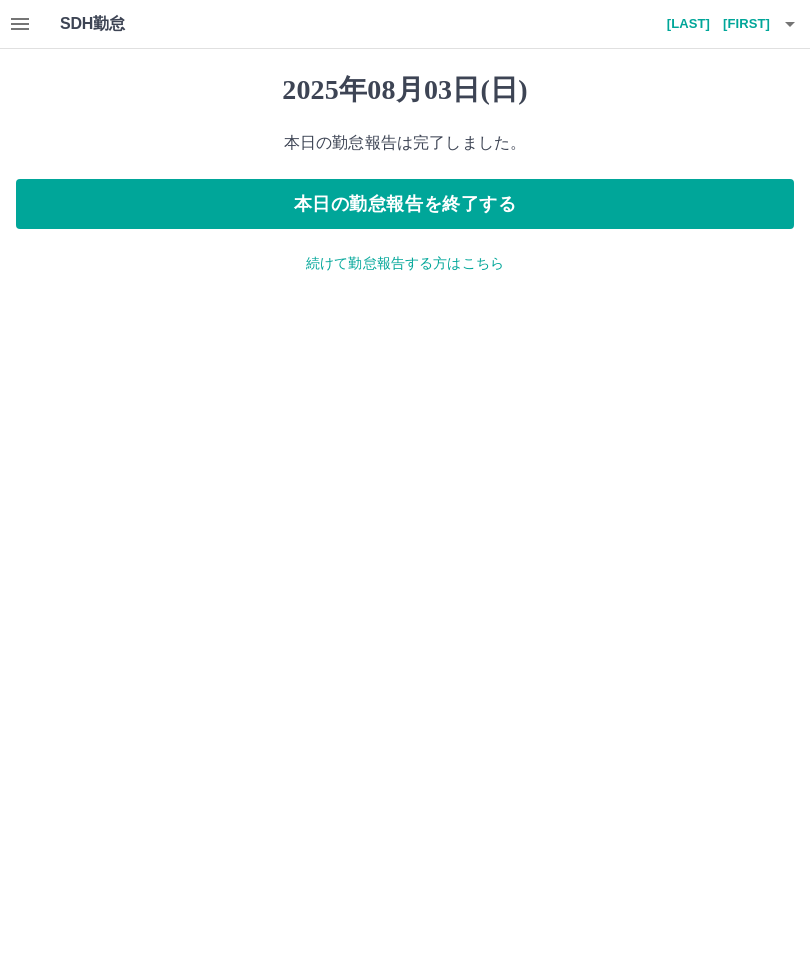 click on "本日の勤怠報告を終了する" at bounding box center (405, 204) 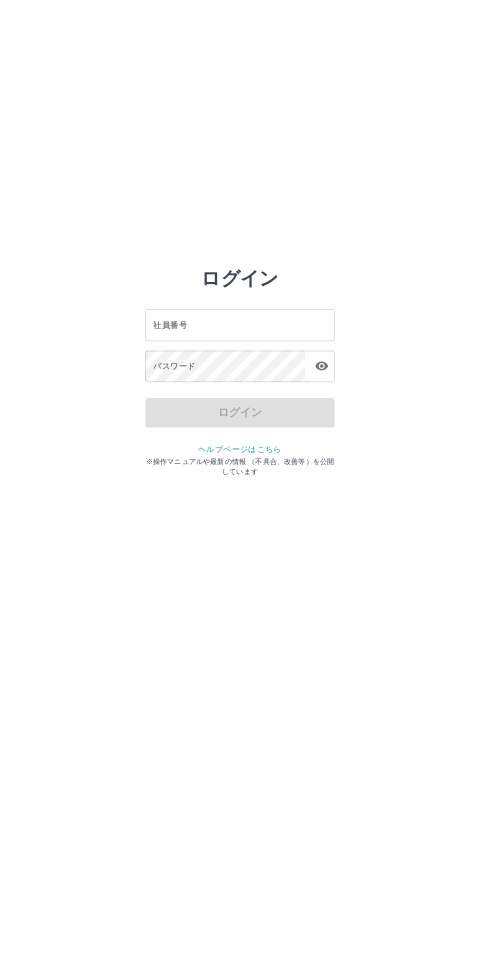 scroll, scrollTop: 0, scrollLeft: 0, axis: both 